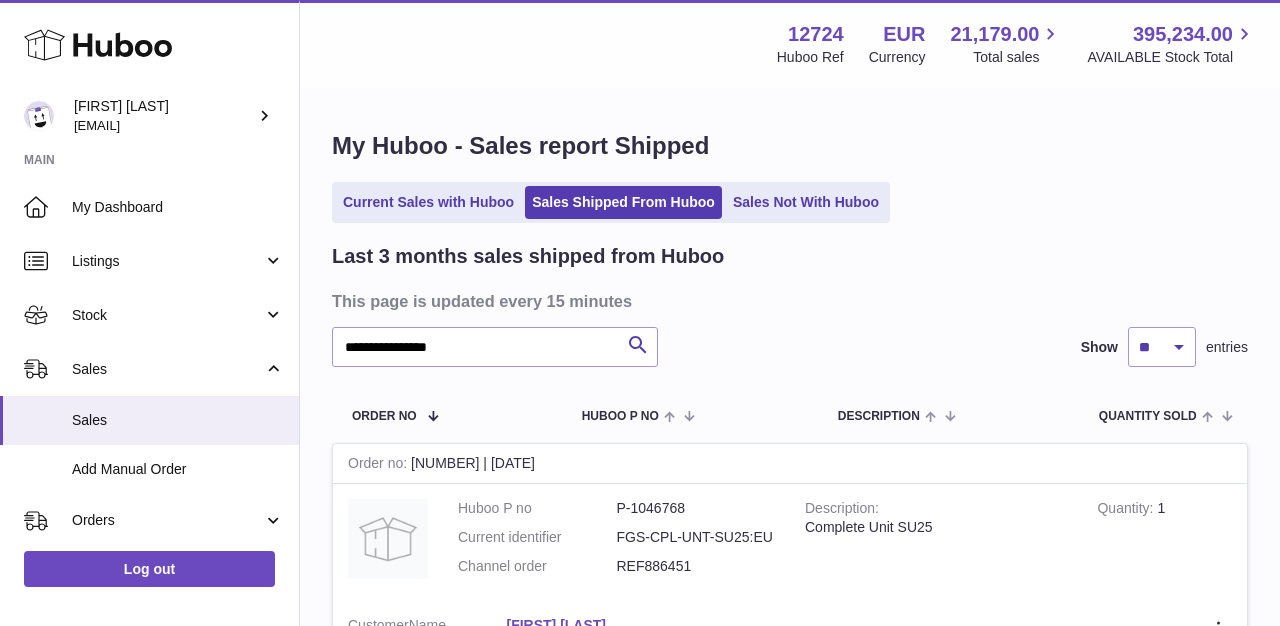 scroll, scrollTop: 231, scrollLeft: 0, axis: vertical 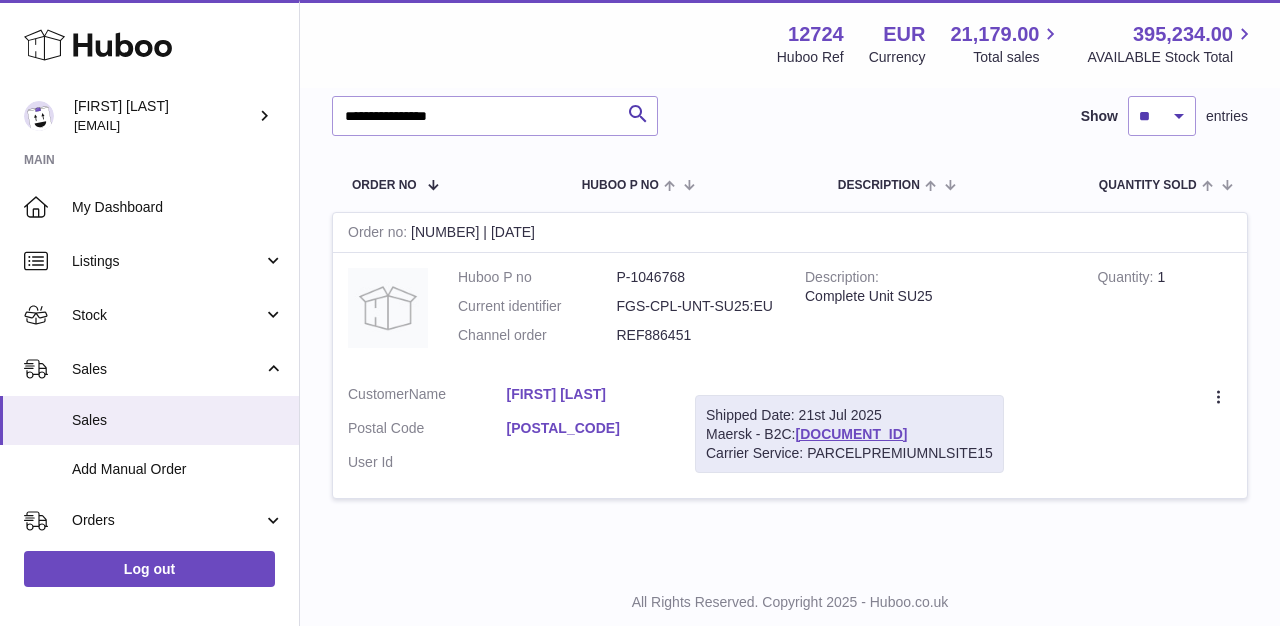 drag, startPoint x: 468, startPoint y: 113, endPoint x: 335, endPoint y: 124, distance: 133.45412 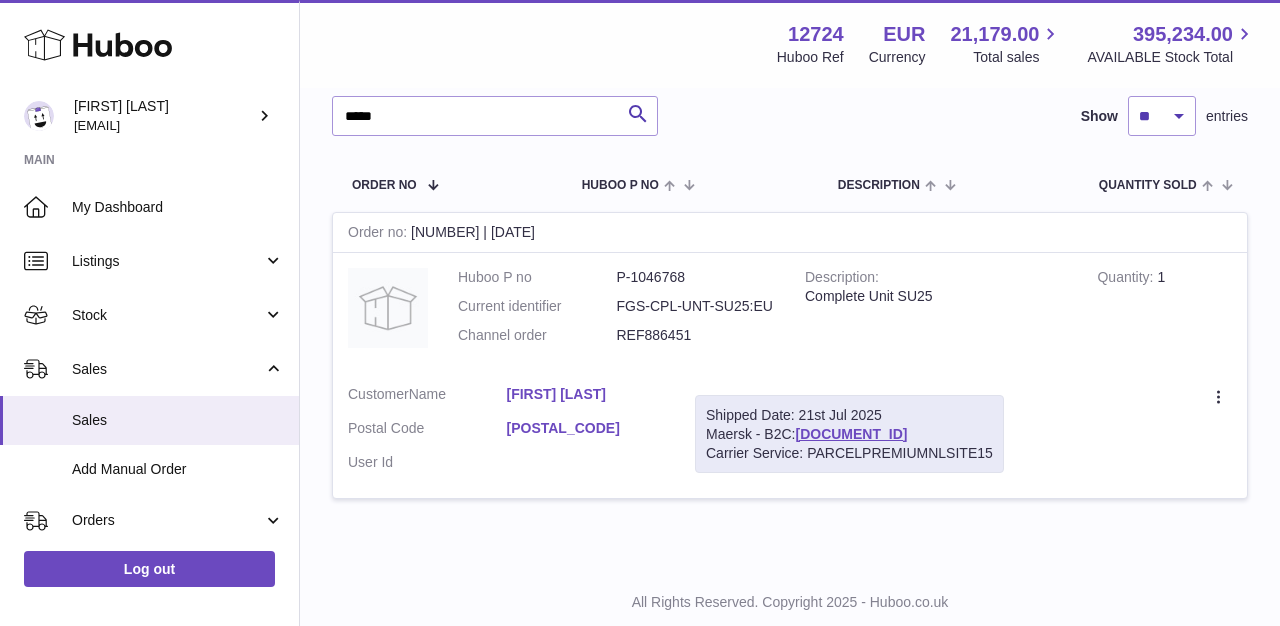 type on "*****" 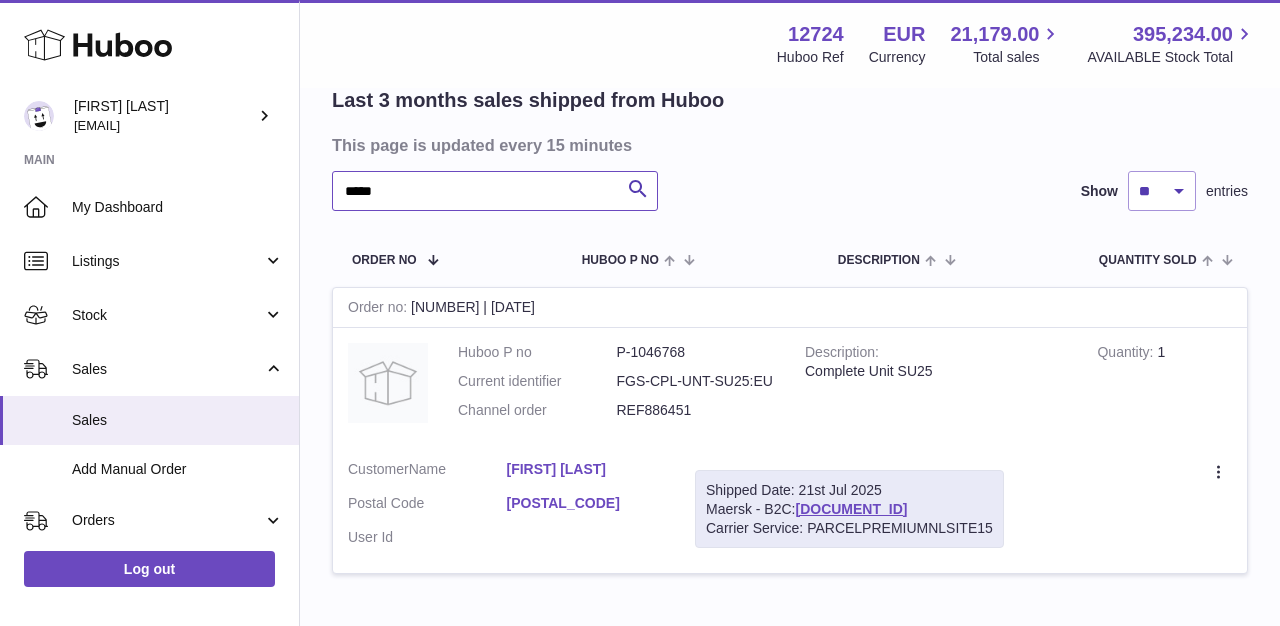 scroll, scrollTop: 96, scrollLeft: 0, axis: vertical 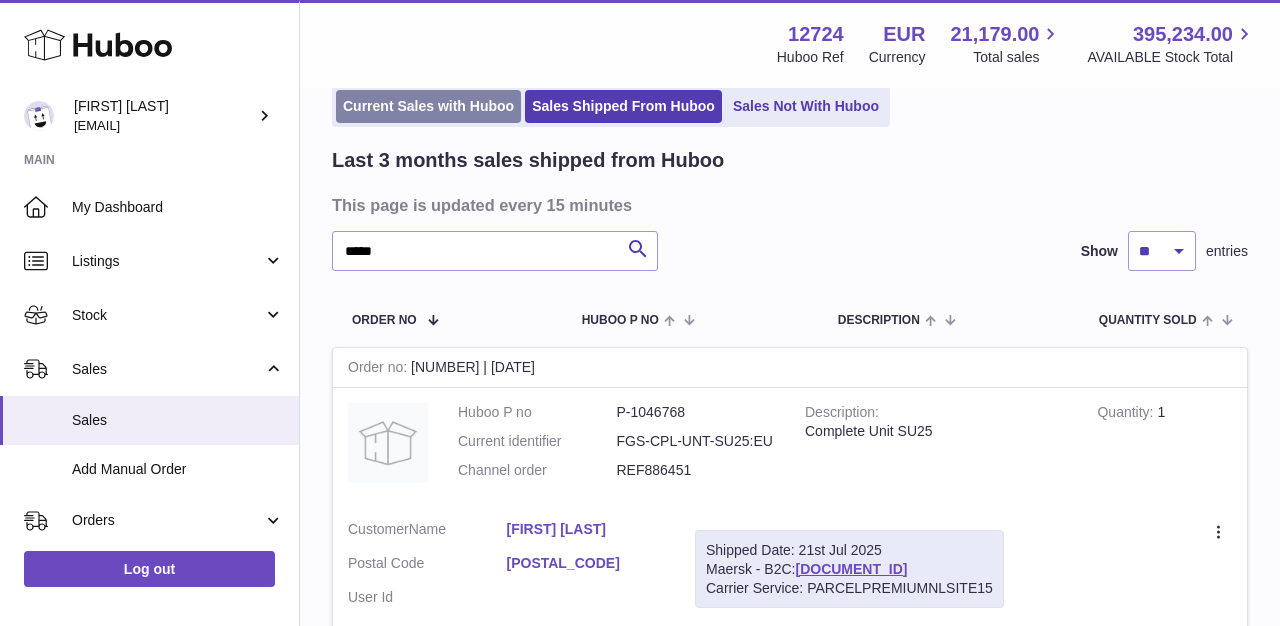 click on "Current Sales with Huboo" at bounding box center [428, 106] 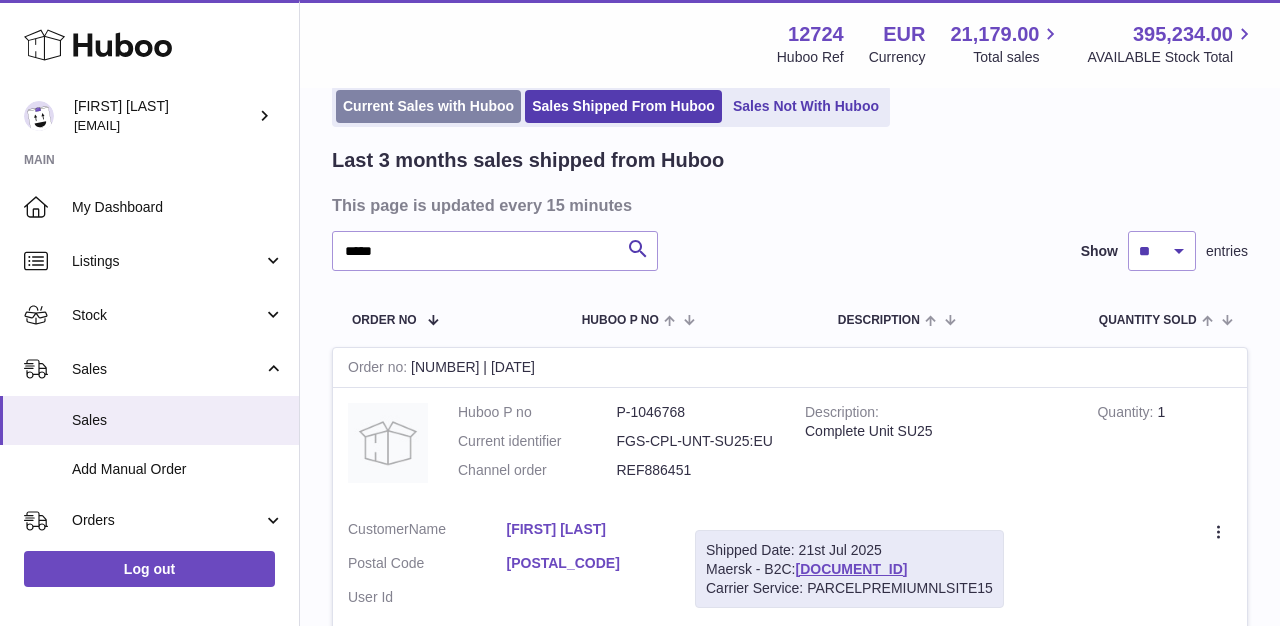 click on "Current Sales with Huboo" at bounding box center (428, 106) 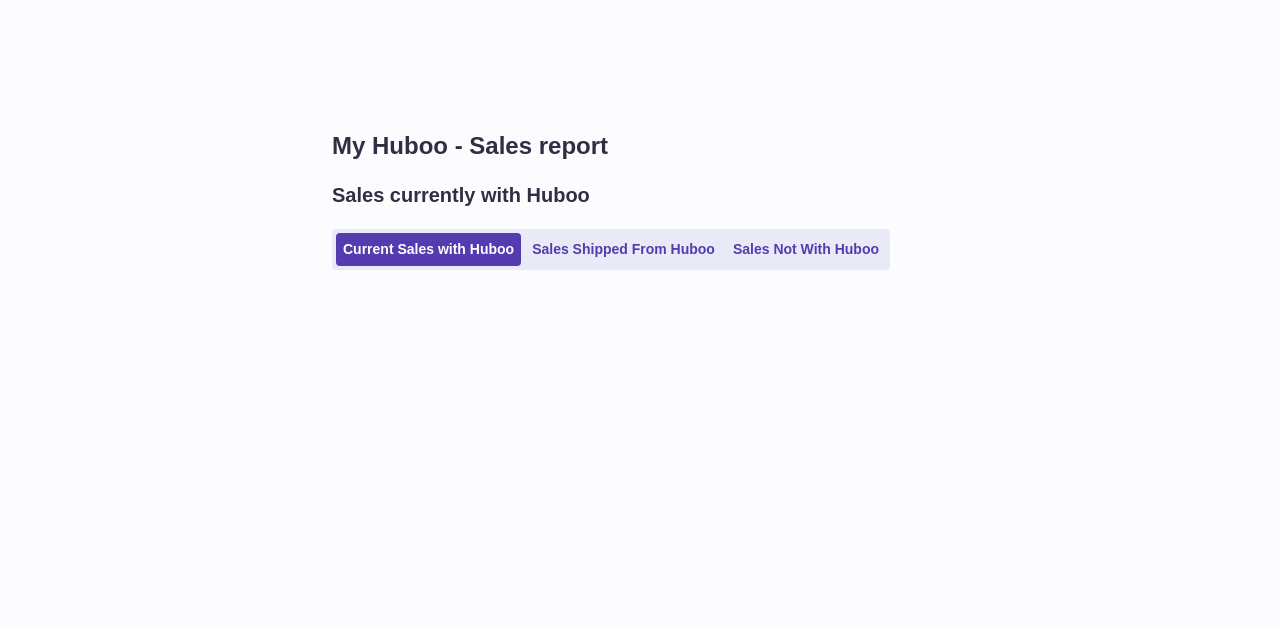 scroll, scrollTop: 0, scrollLeft: 0, axis: both 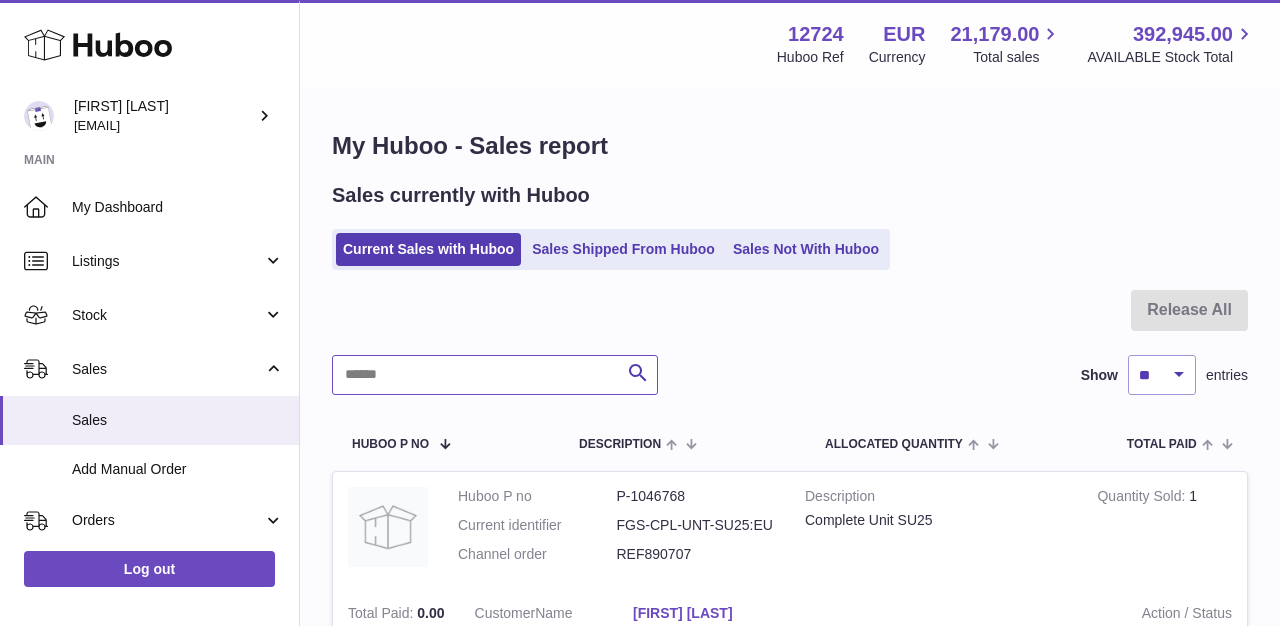 paste on "*****" 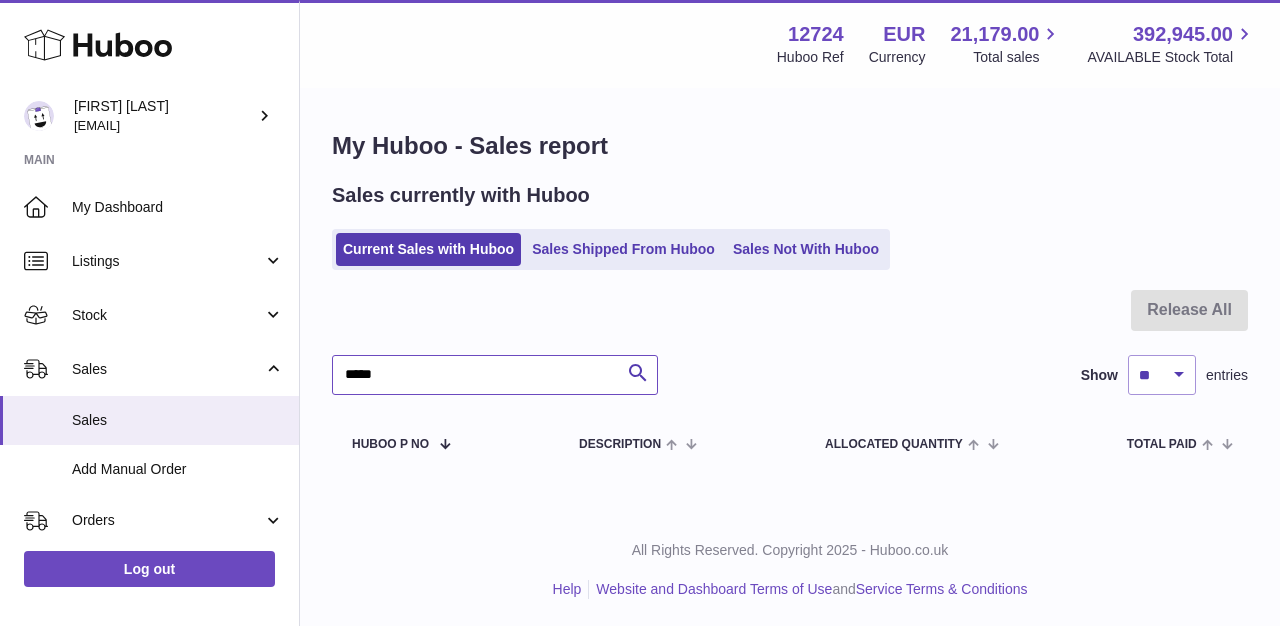 scroll, scrollTop: 2, scrollLeft: 0, axis: vertical 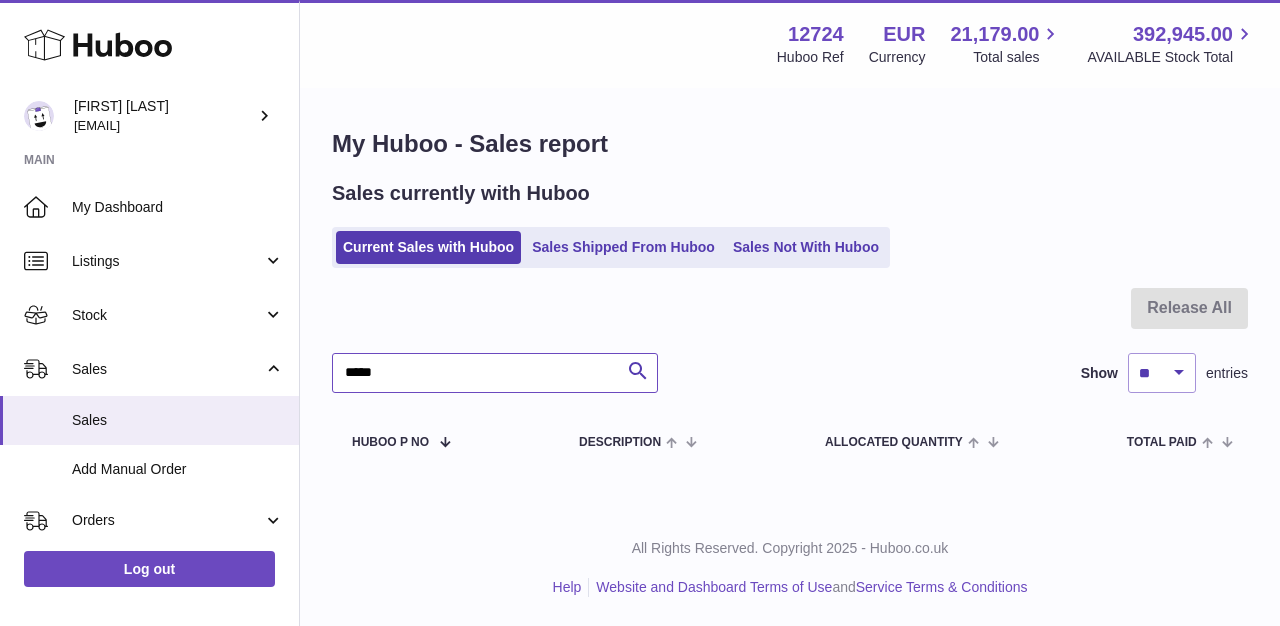 click on "*****" at bounding box center (495, 373) 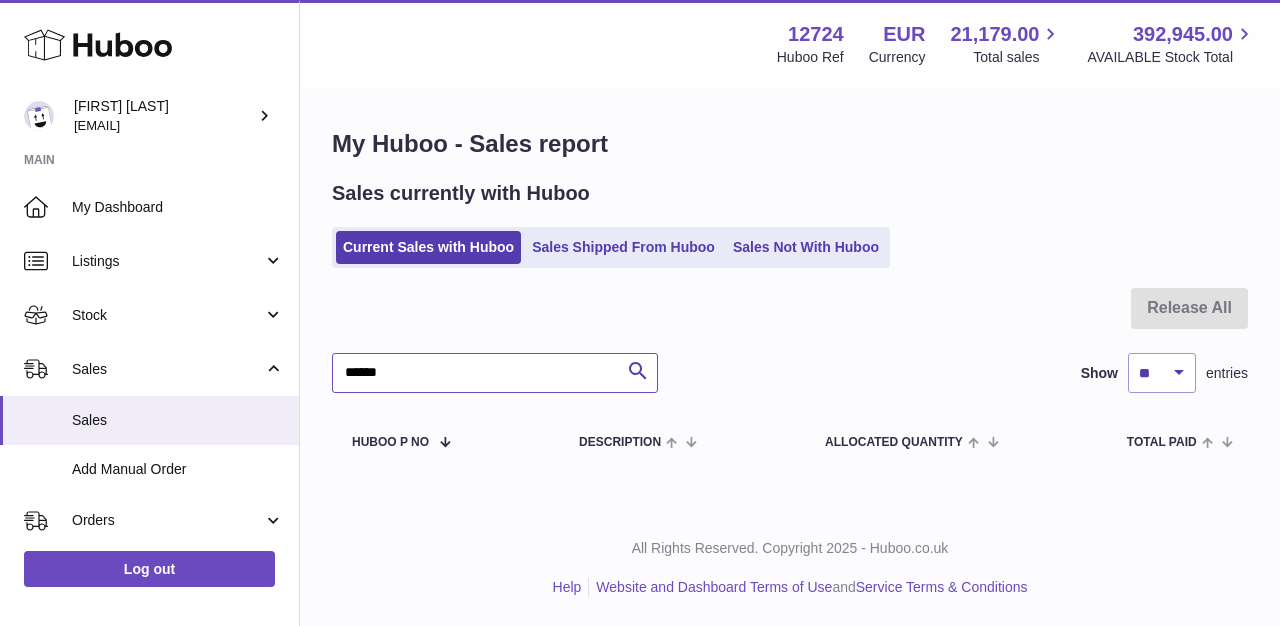 type on "*****" 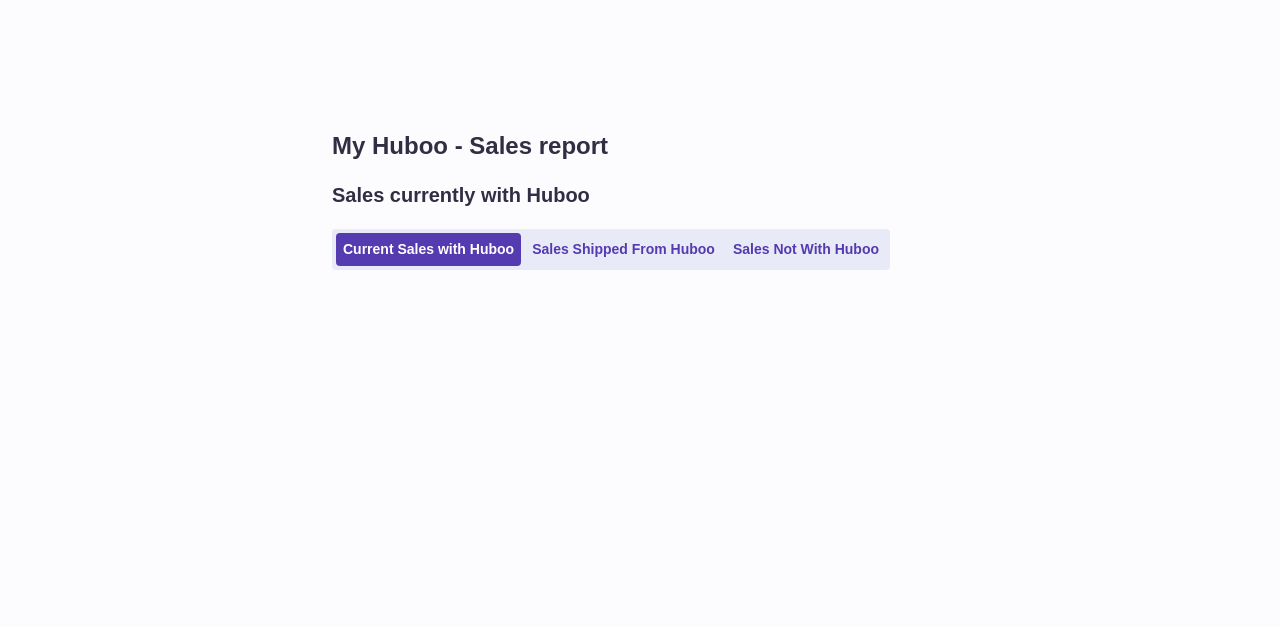 scroll, scrollTop: 0, scrollLeft: 0, axis: both 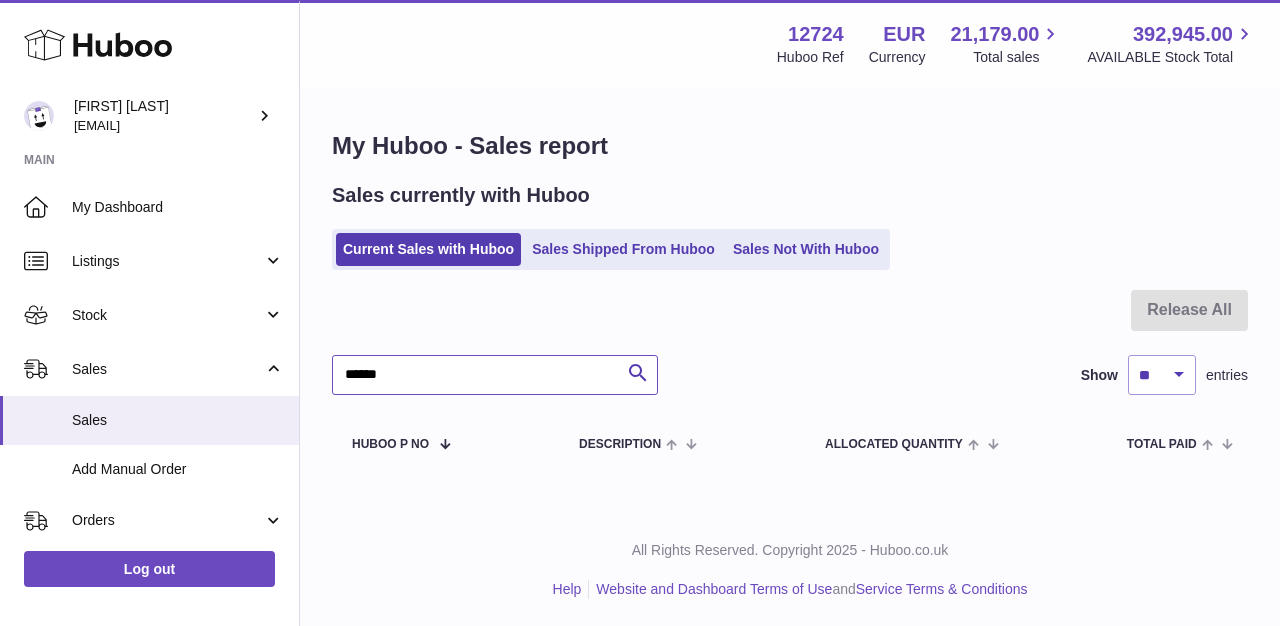 drag, startPoint x: 416, startPoint y: 380, endPoint x: 350, endPoint y: 351, distance: 72.09022 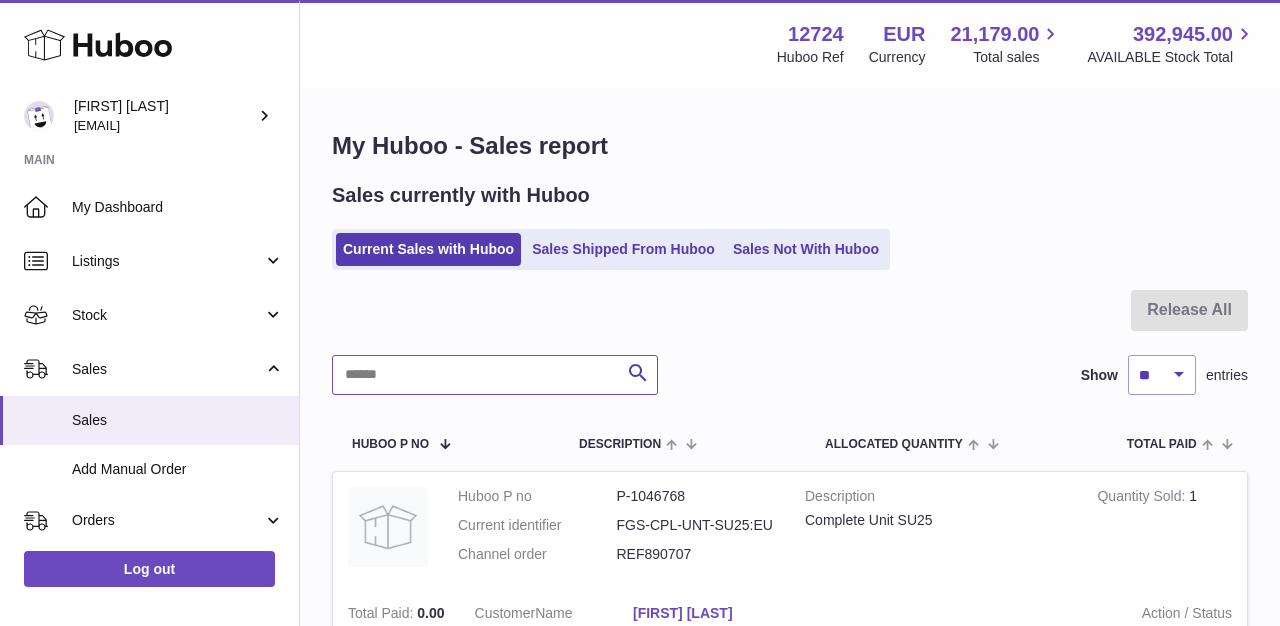 type 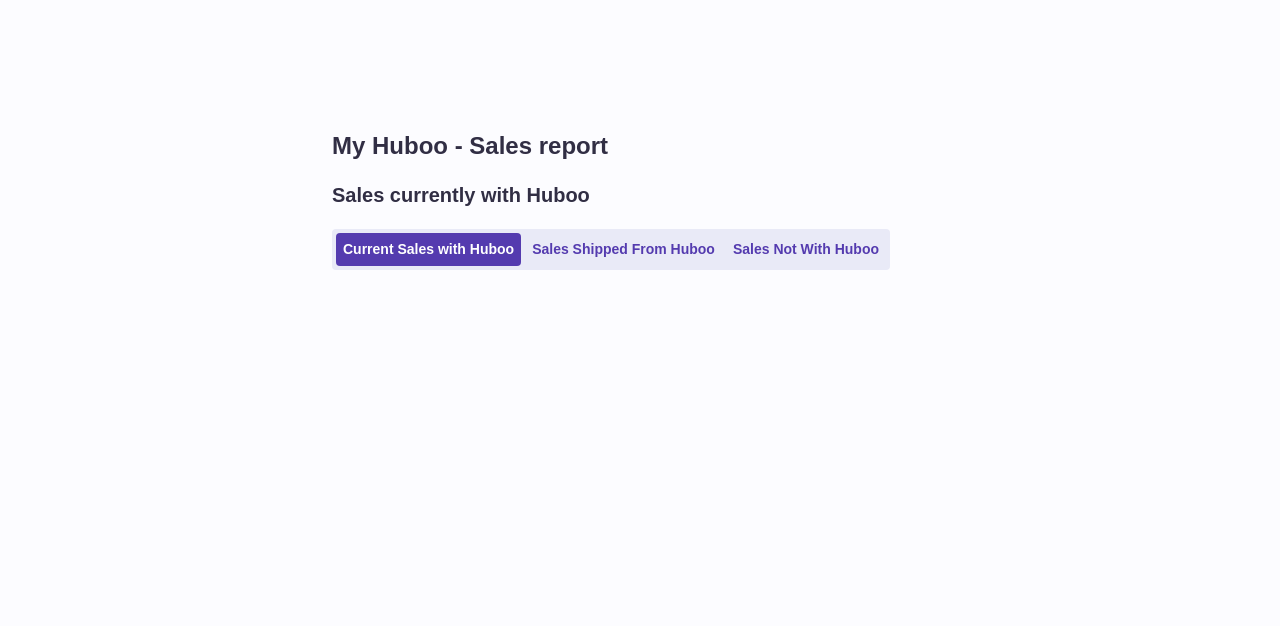 scroll, scrollTop: 0, scrollLeft: 0, axis: both 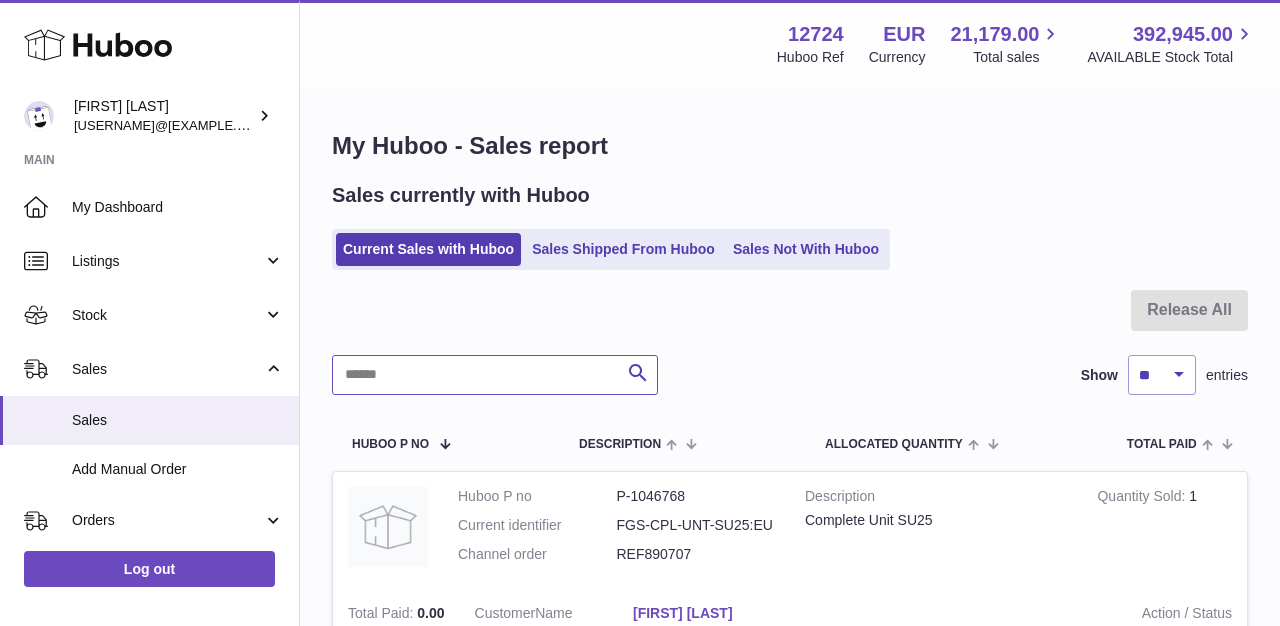 click at bounding box center (495, 375) 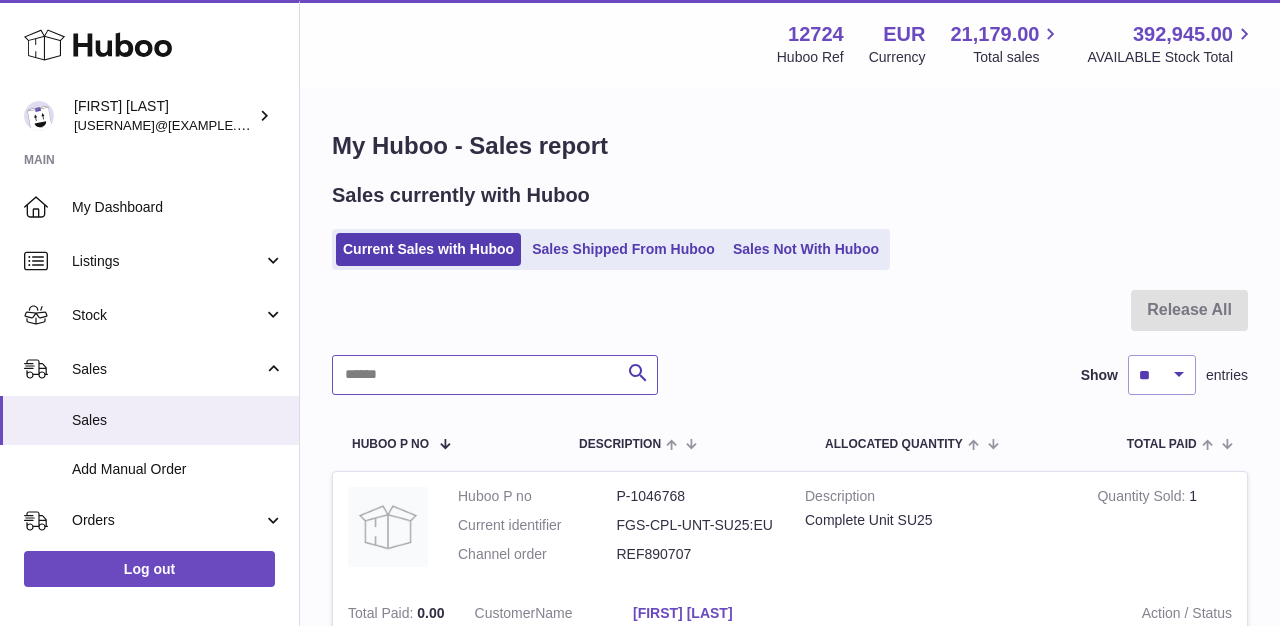 paste on "*****" 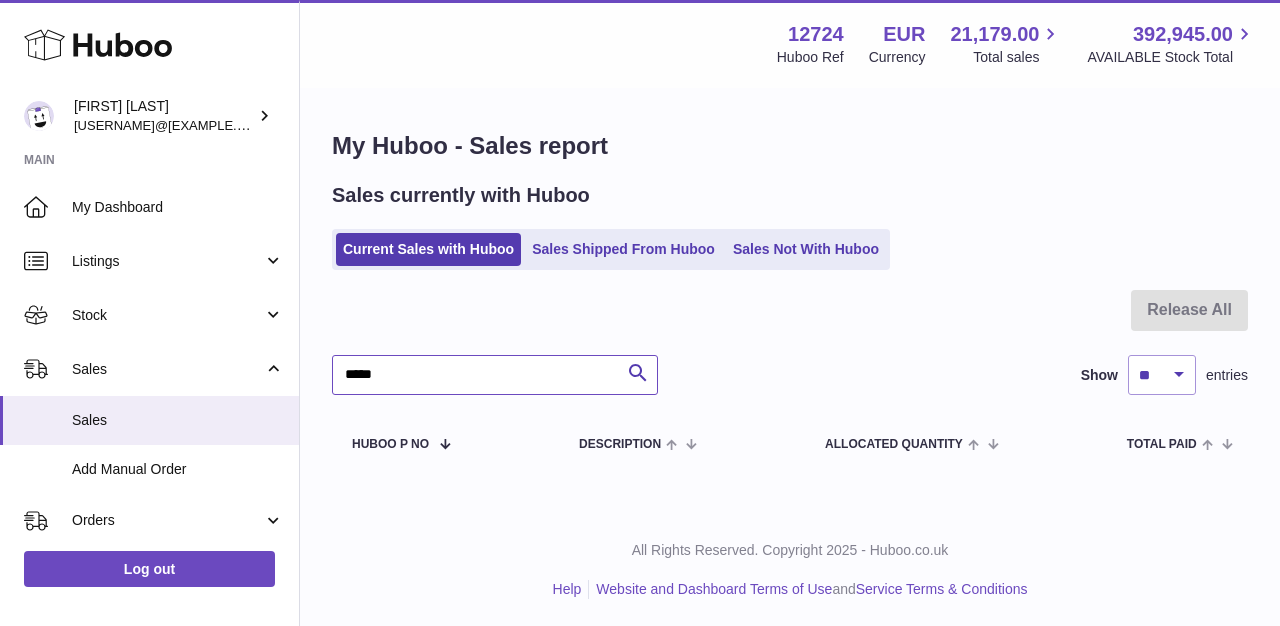 type on "*****" 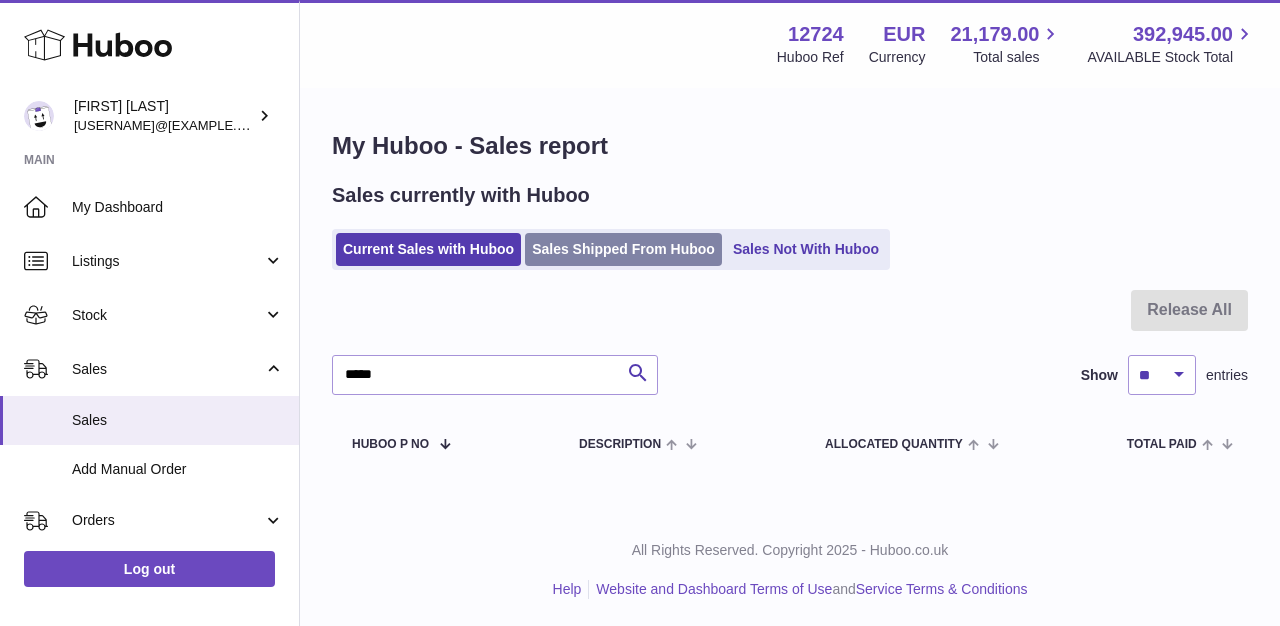 click on "Sales Shipped From Huboo" at bounding box center [623, 249] 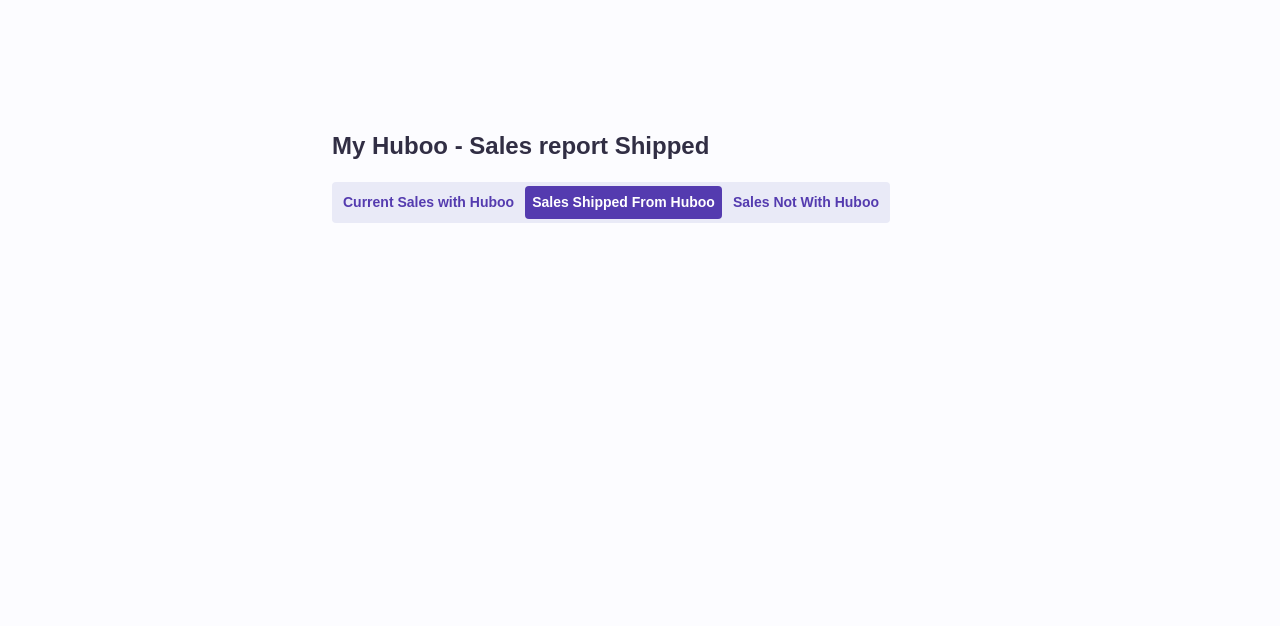 scroll, scrollTop: 0, scrollLeft: 0, axis: both 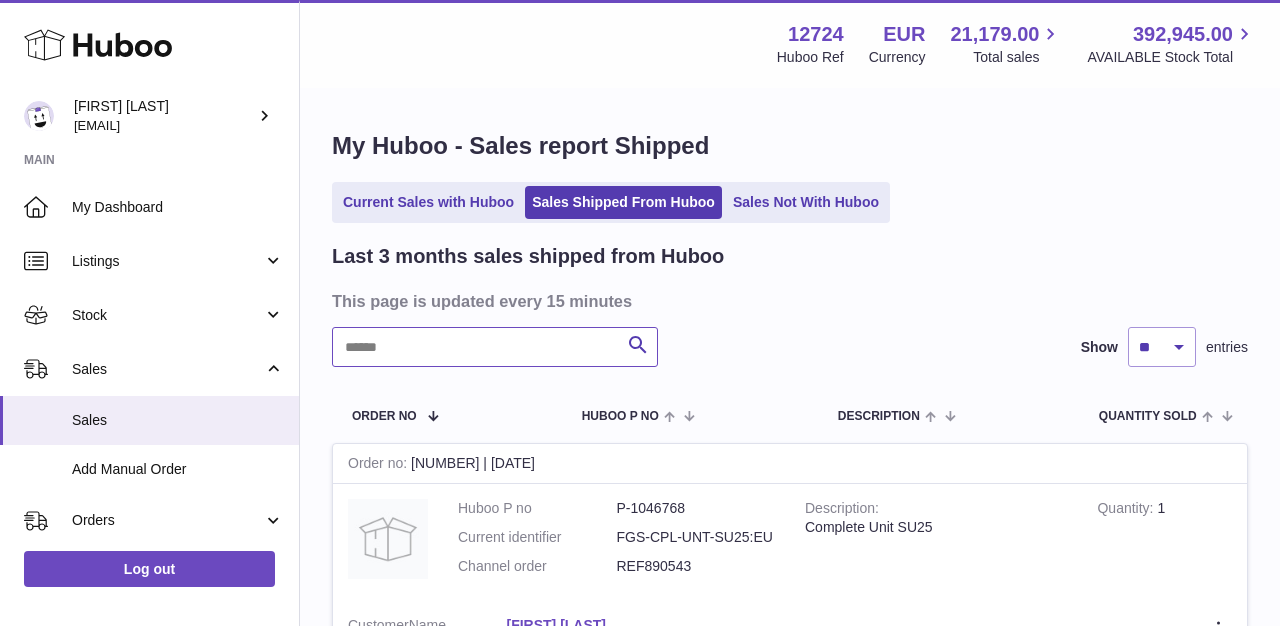 paste on "*****" 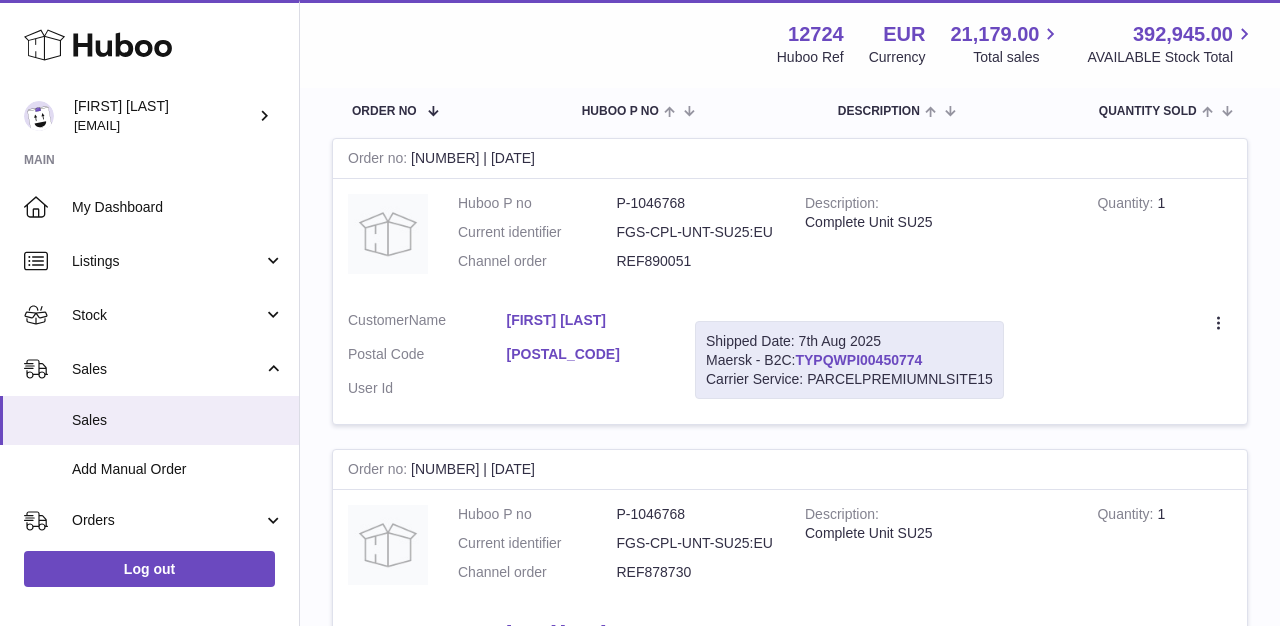 scroll, scrollTop: 306, scrollLeft: 0, axis: vertical 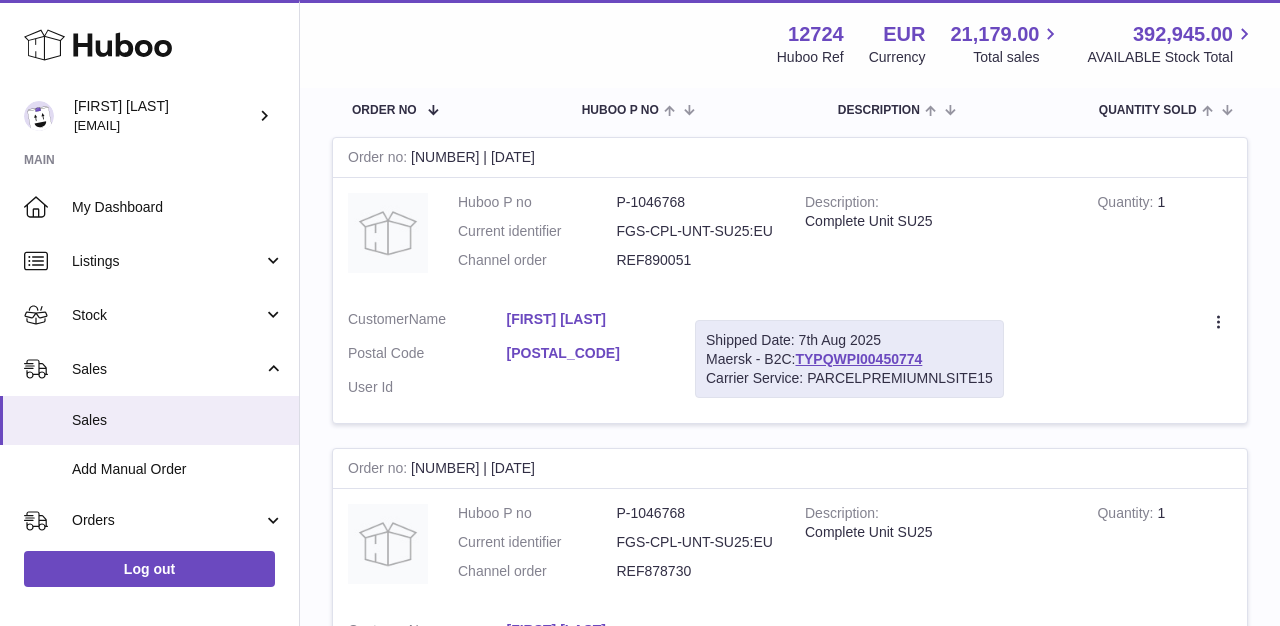 type on "*****" 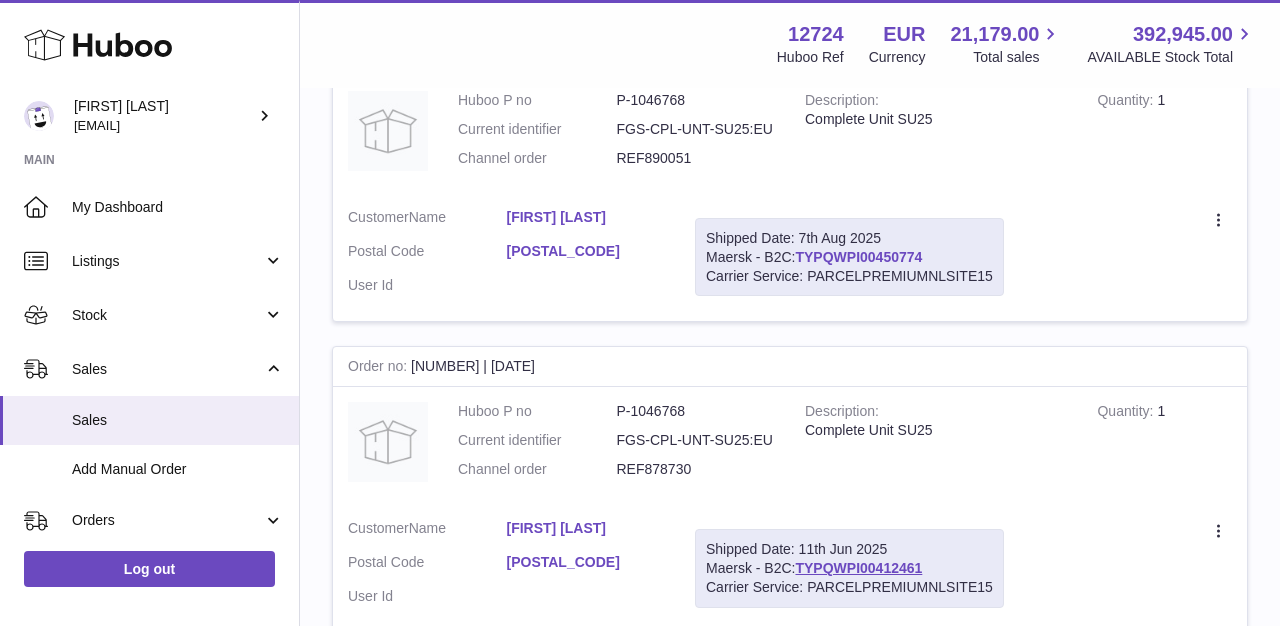 scroll, scrollTop: 407, scrollLeft: 0, axis: vertical 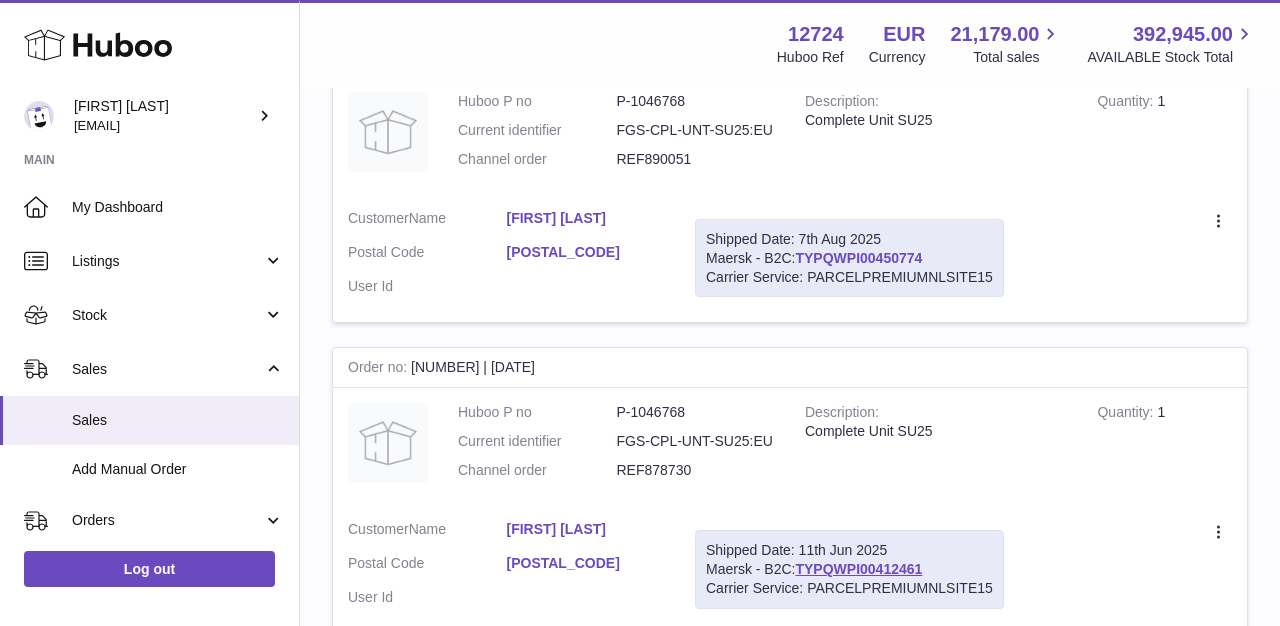 click on "TYPQWPI00450774" at bounding box center [858, 258] 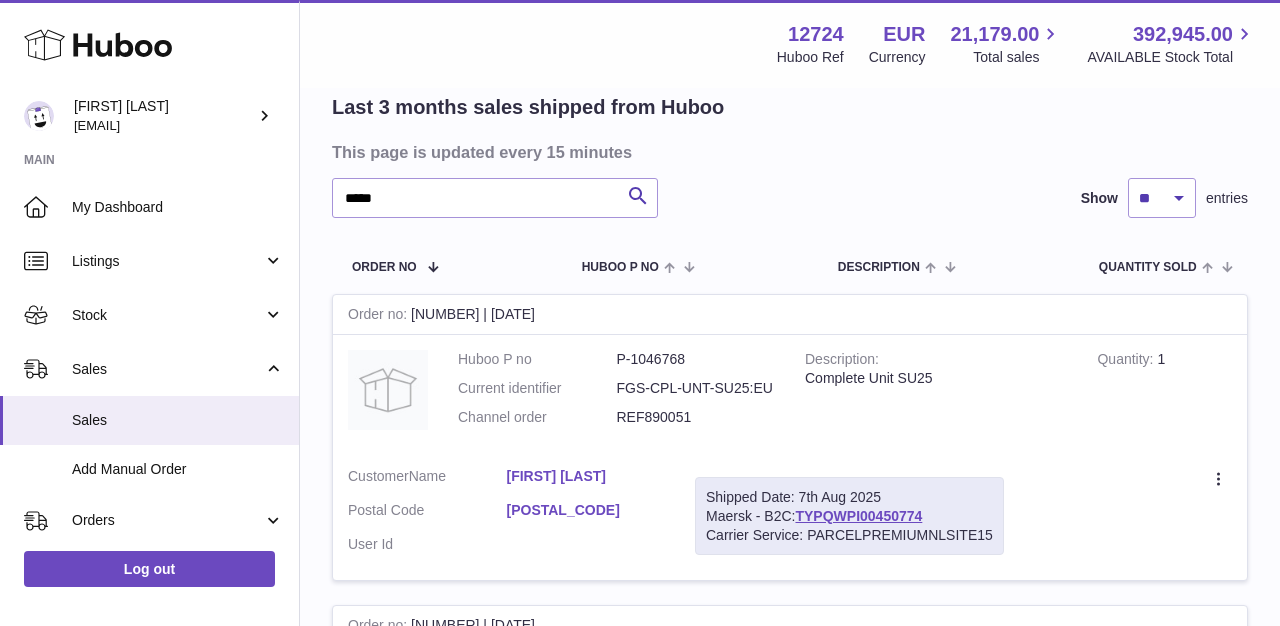 scroll, scrollTop: 152, scrollLeft: 0, axis: vertical 